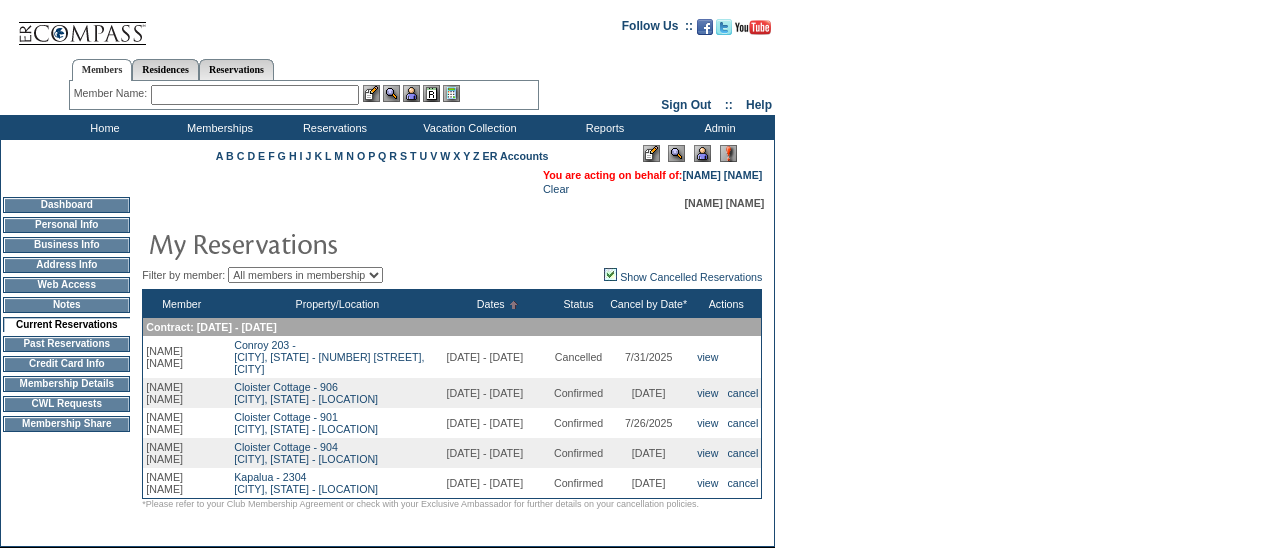 scroll, scrollTop: 0, scrollLeft: 0, axis: both 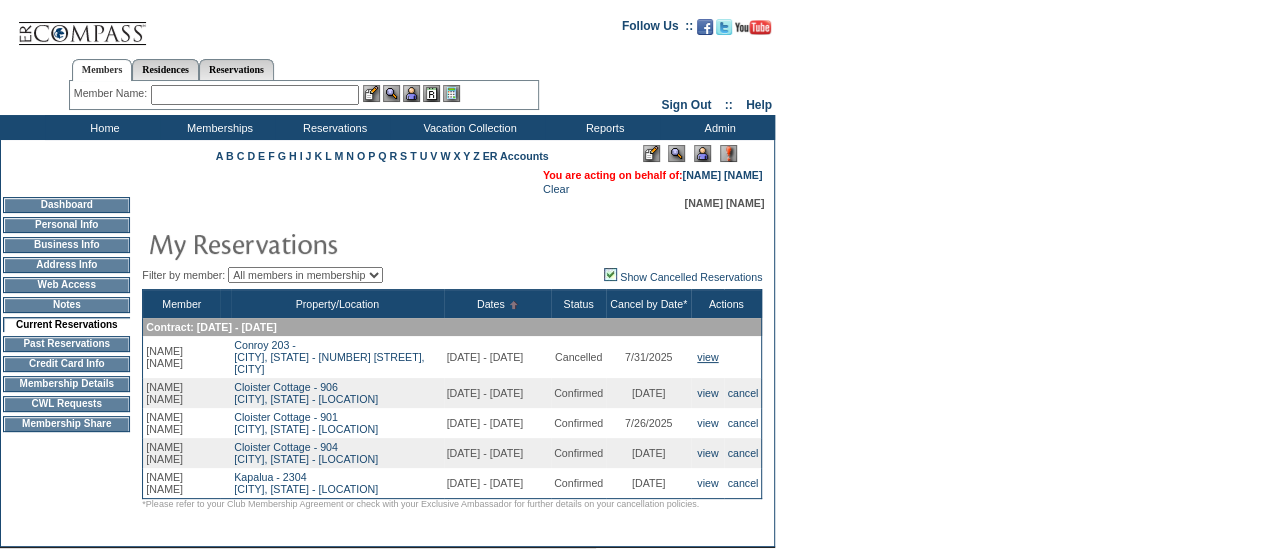 click on "view" at bounding box center [707, 357] 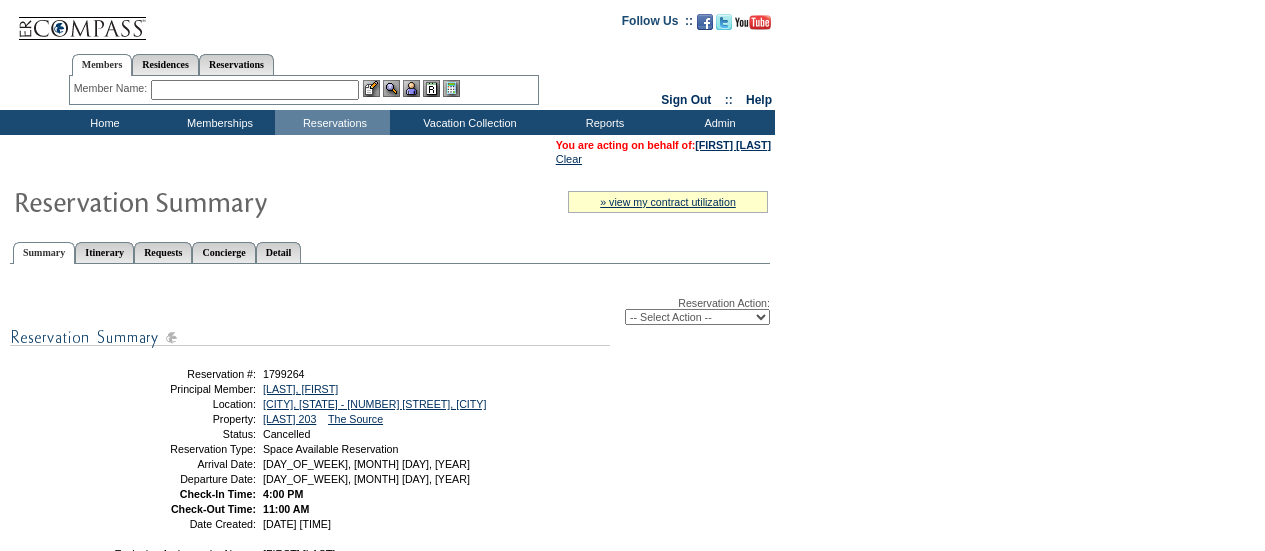 scroll, scrollTop: 0, scrollLeft: 0, axis: both 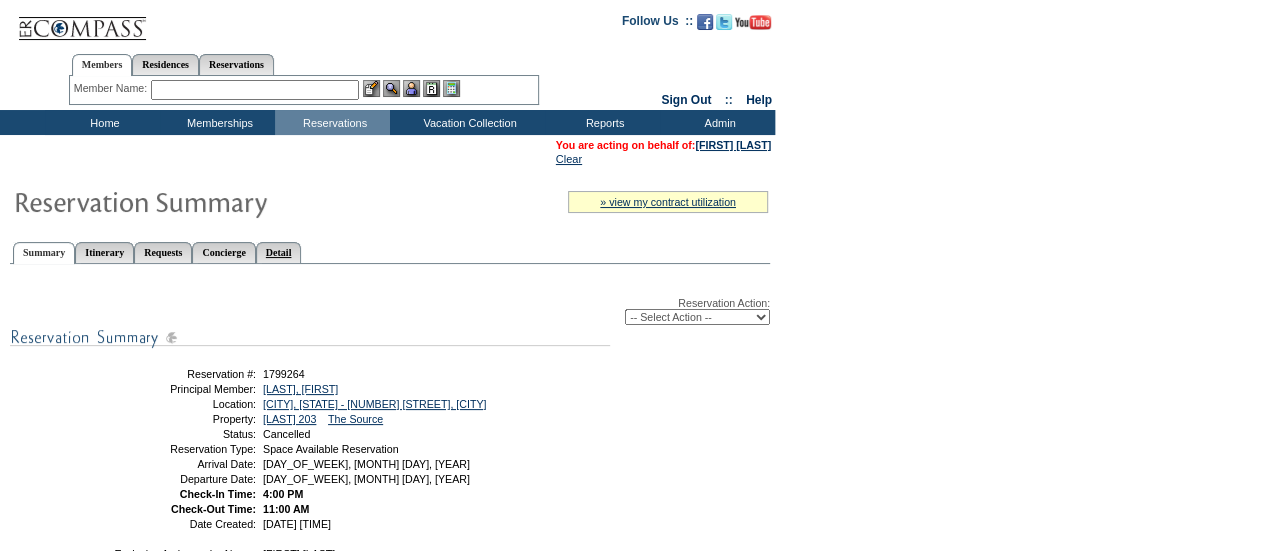 click on "Detail" at bounding box center (279, 252) 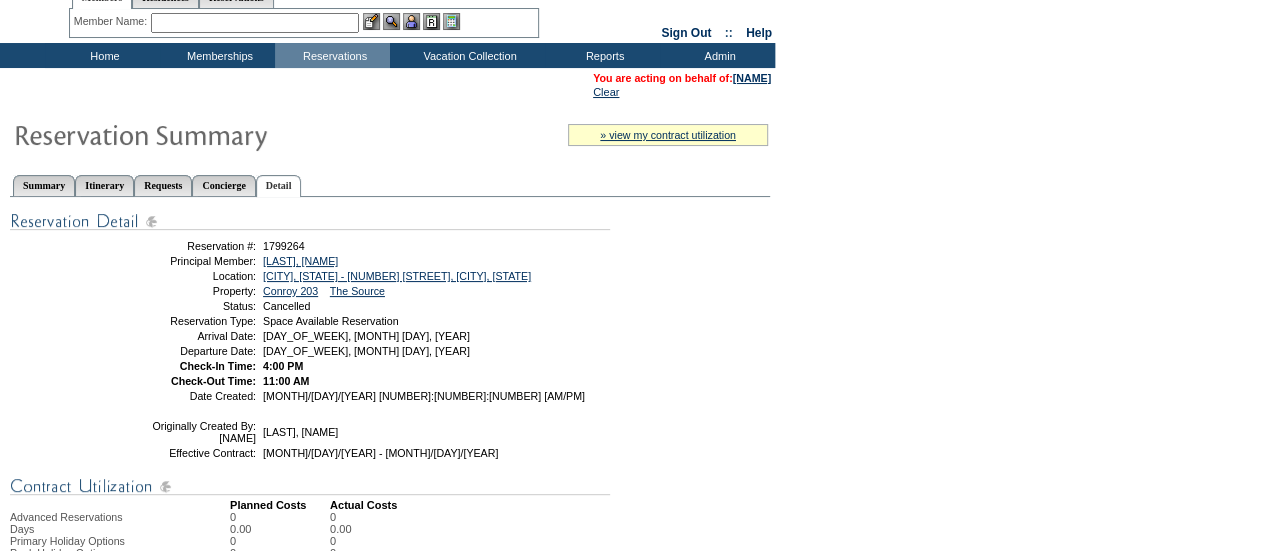 scroll, scrollTop: 0, scrollLeft: 0, axis: both 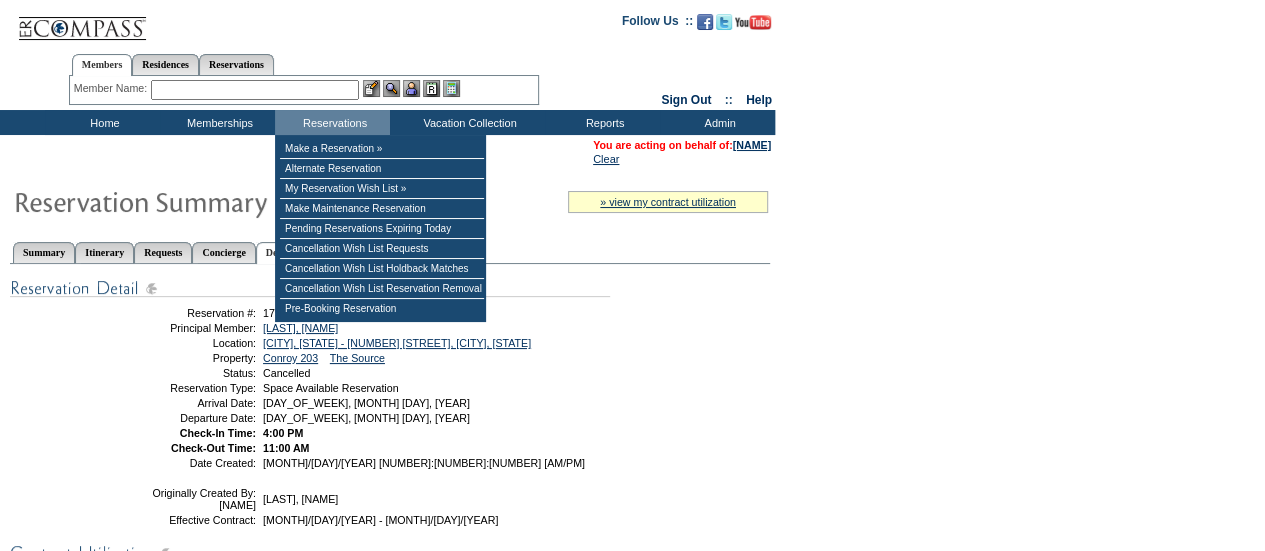 click at bounding box center [255, 90] 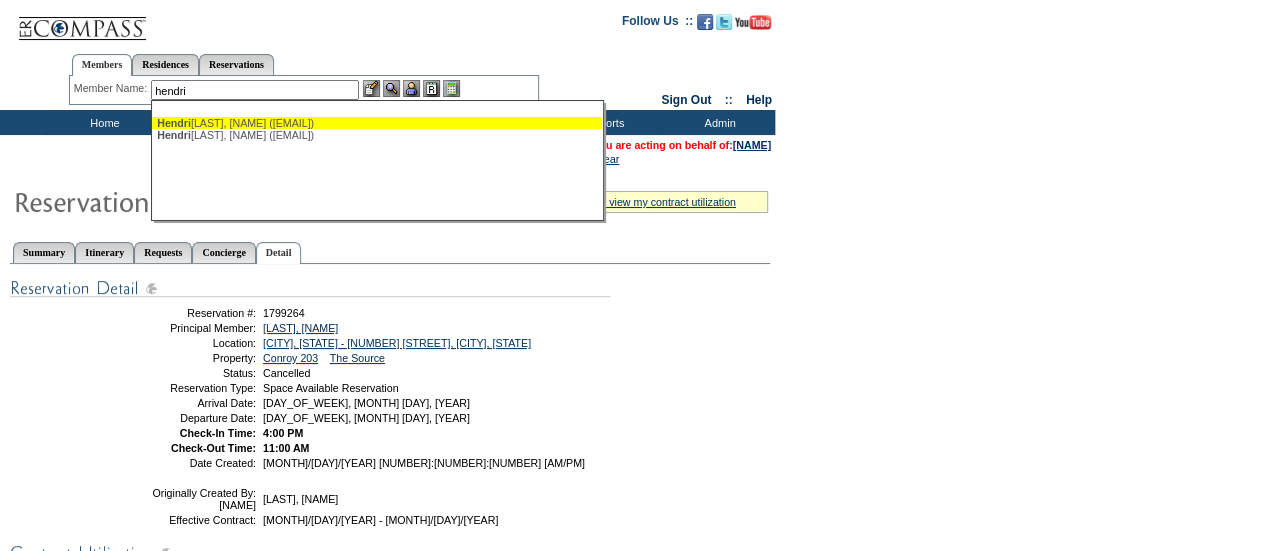 click on "[LAST], [NAME] ([EMAIL])" at bounding box center [377, 123] 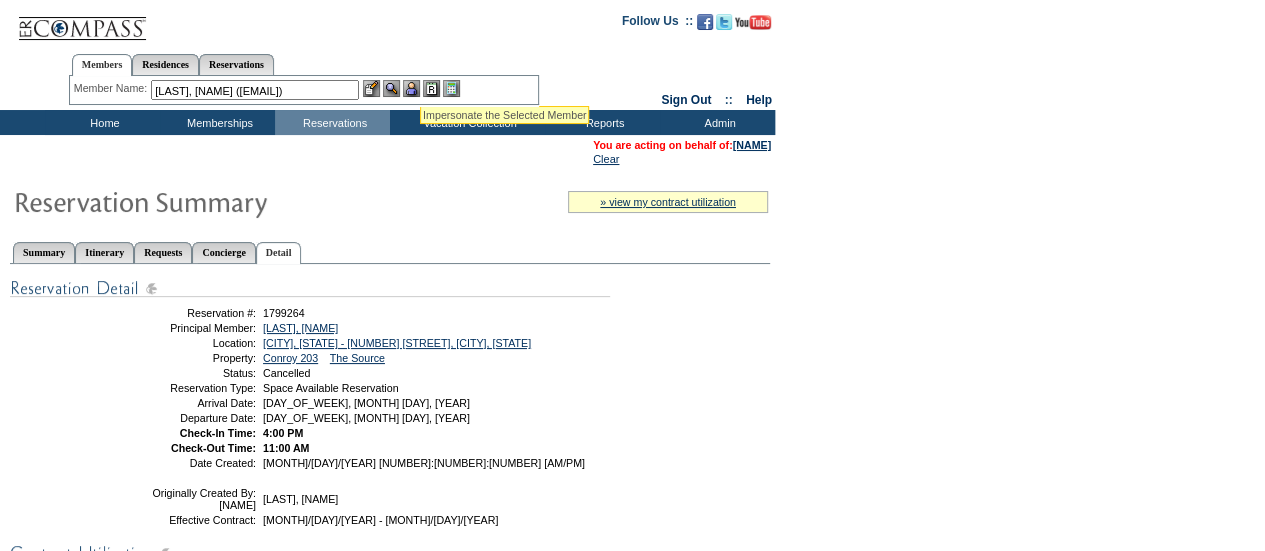 click at bounding box center (411, 88) 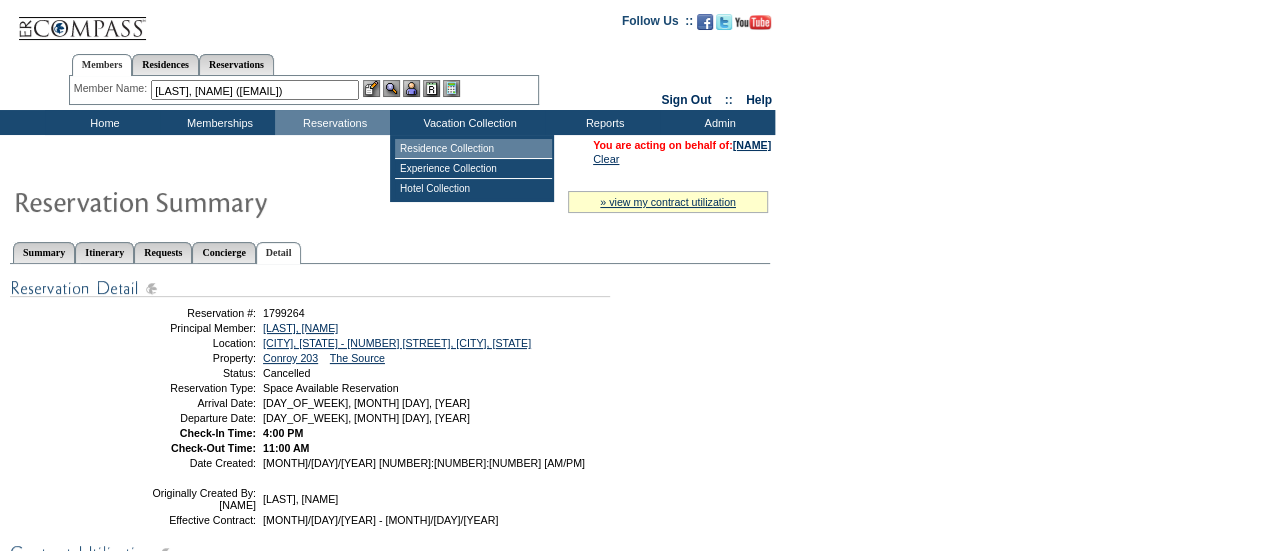 click on "Residence Collection" at bounding box center (473, 149) 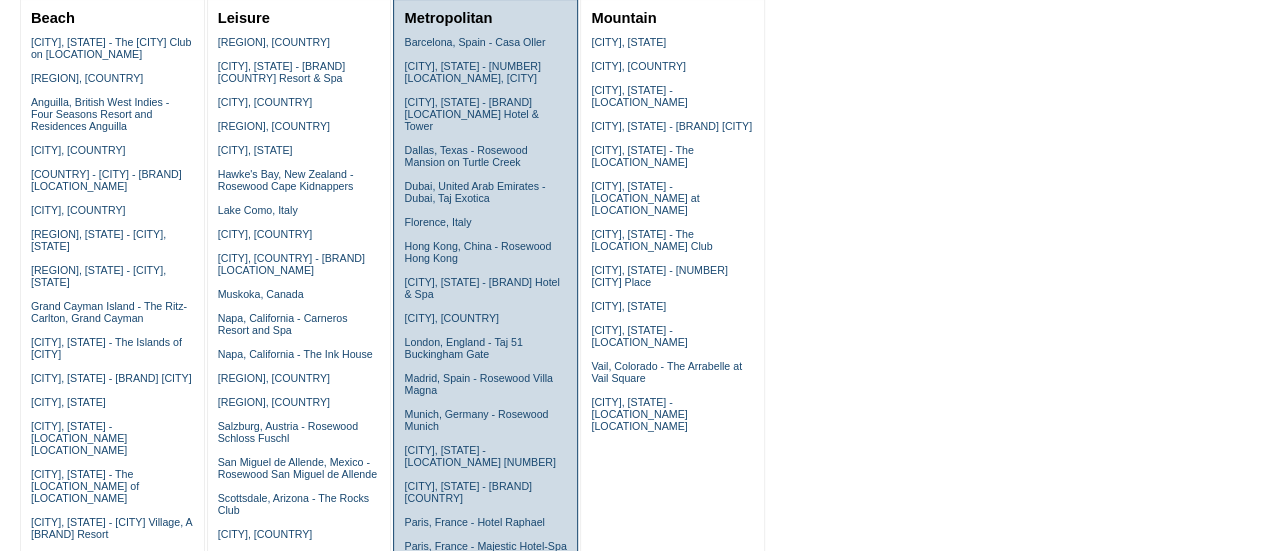 scroll, scrollTop: 245, scrollLeft: 0, axis: vertical 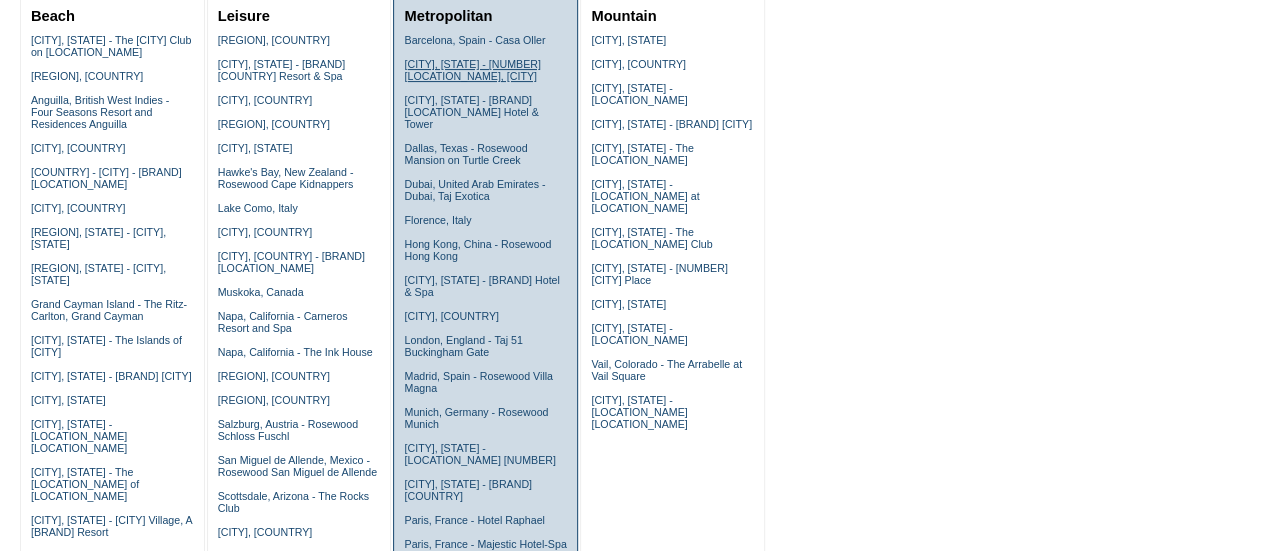 click on "[CITY], [STATE] - [NUMBER] [LOCATION_NAME], [CITY]" at bounding box center (472, 70) 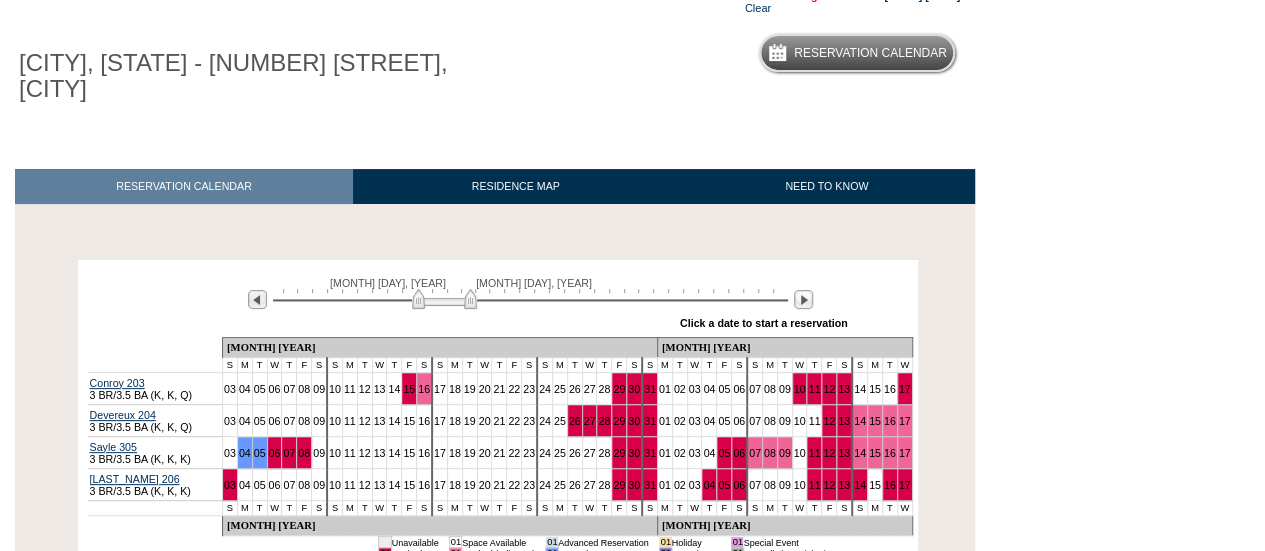 scroll, scrollTop: 298, scrollLeft: 0, axis: vertical 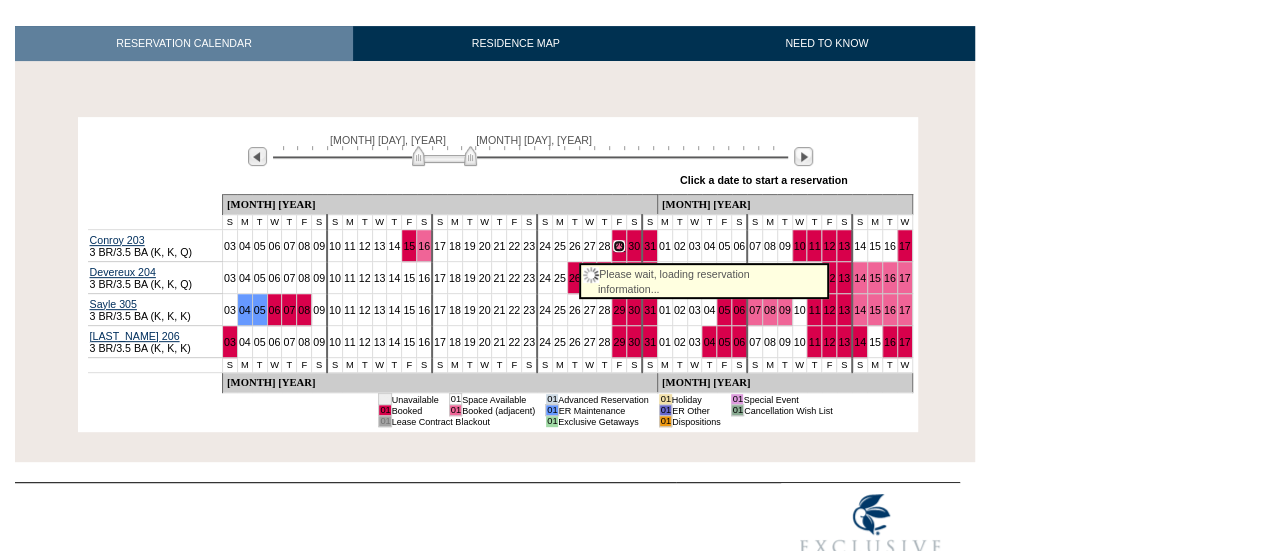 click on "29" at bounding box center (619, 246) 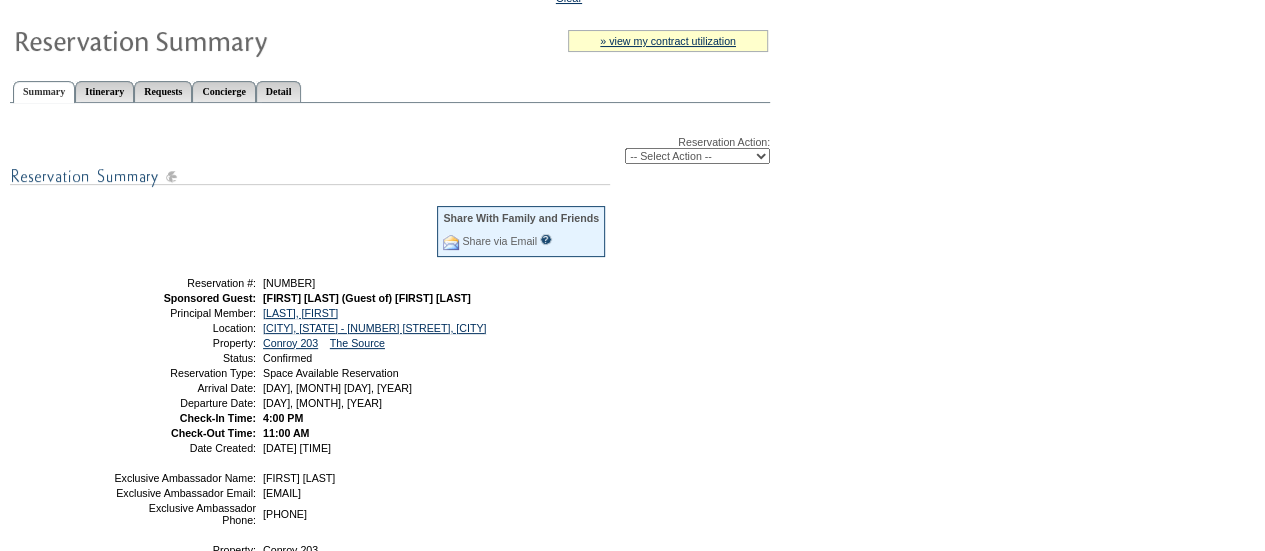 scroll, scrollTop: 160, scrollLeft: 0, axis: vertical 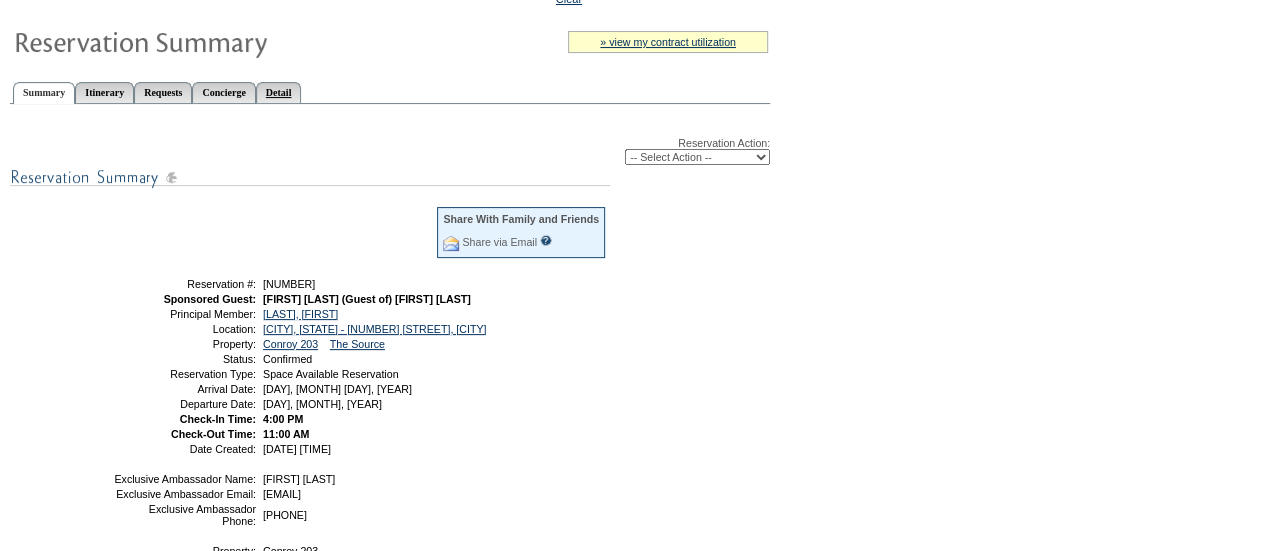 click on "Detail" at bounding box center [279, 92] 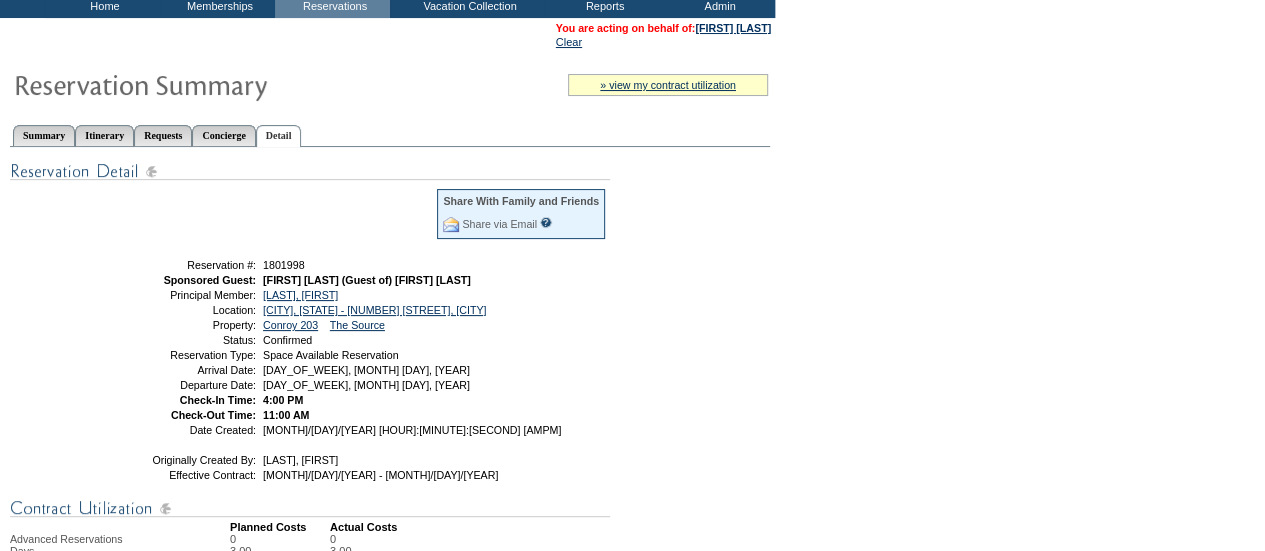 scroll, scrollTop: 12, scrollLeft: 0, axis: vertical 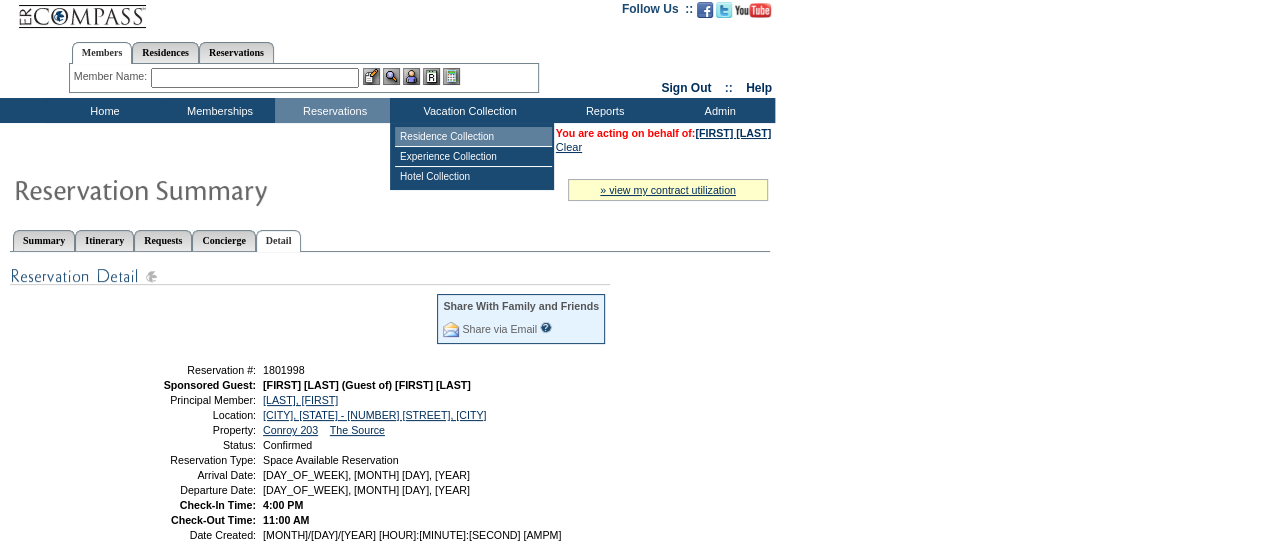 click on "Residence Collection" at bounding box center (473, 137) 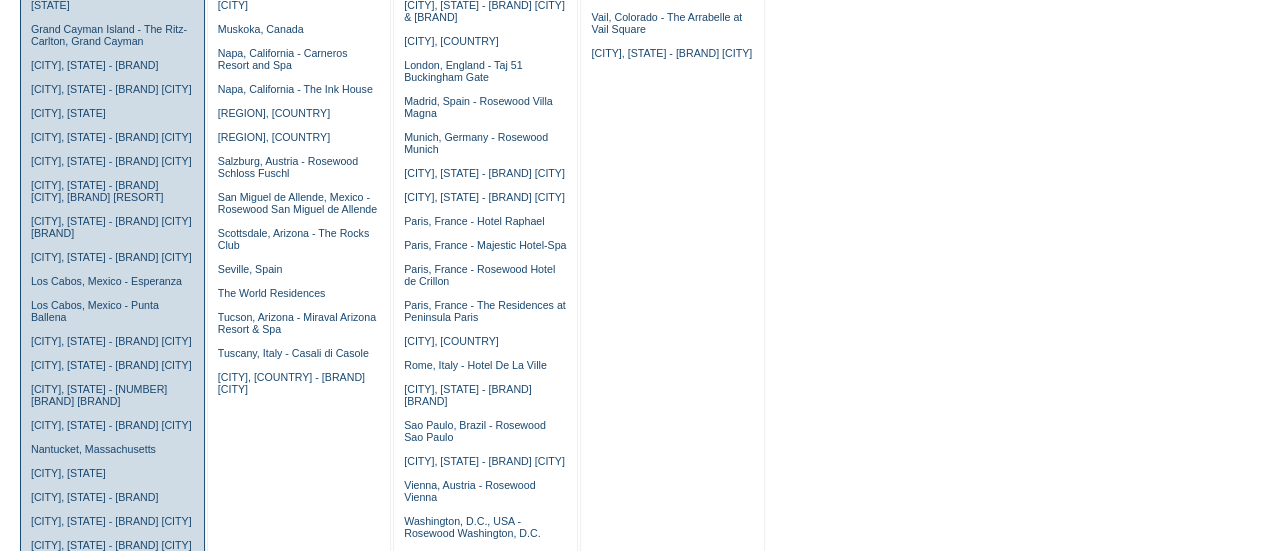 scroll, scrollTop: 500, scrollLeft: 0, axis: vertical 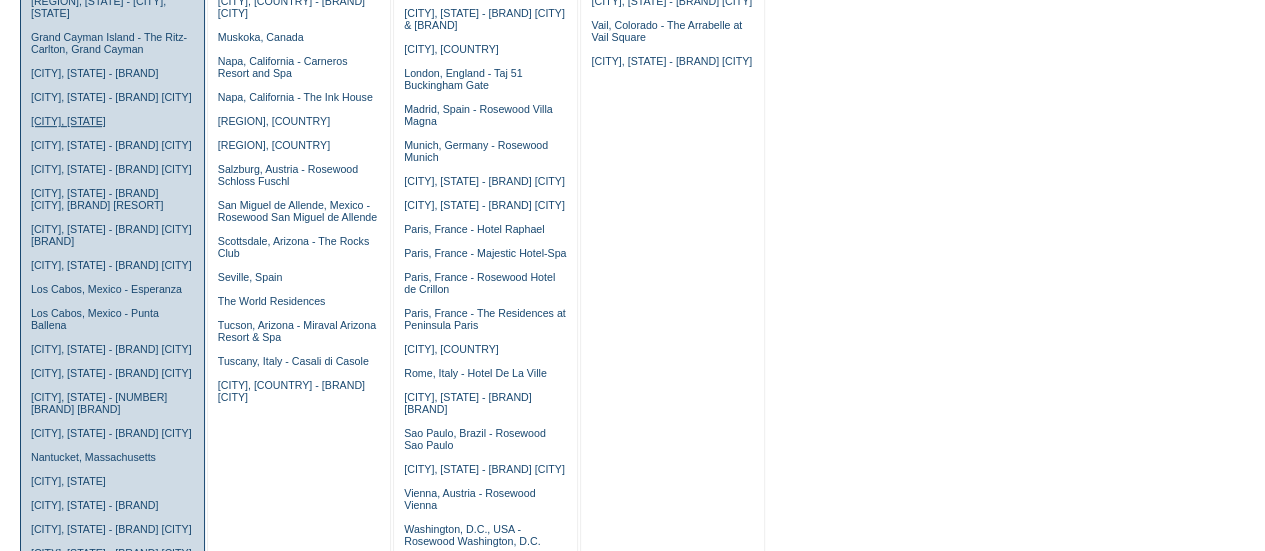 click on "Kiawah Island, South Carolina" at bounding box center (68, 121) 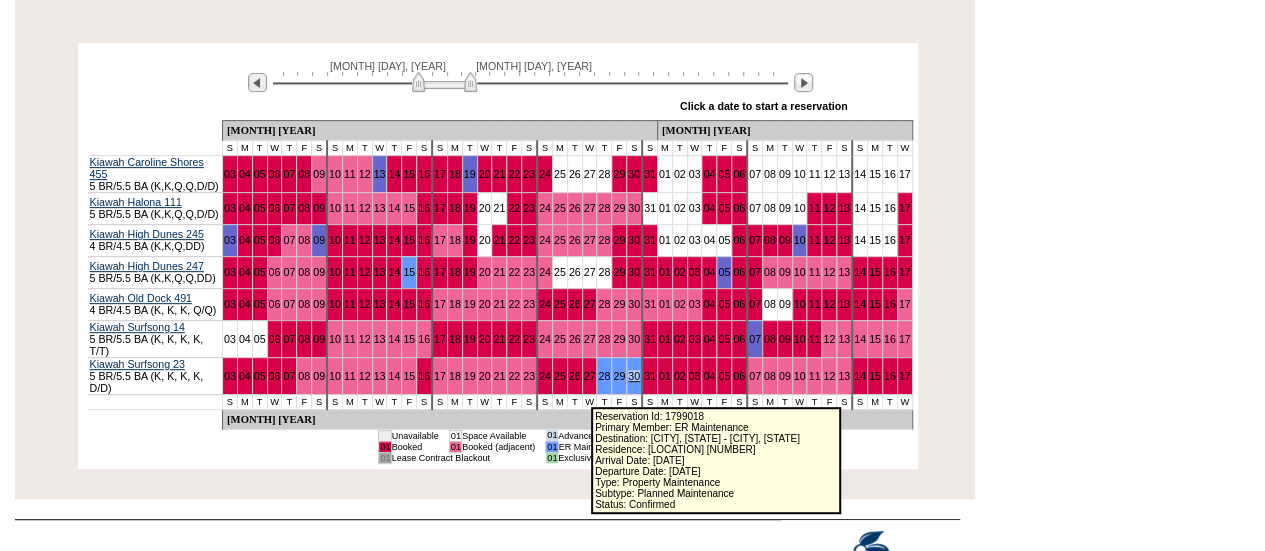 scroll, scrollTop: 347, scrollLeft: 0, axis: vertical 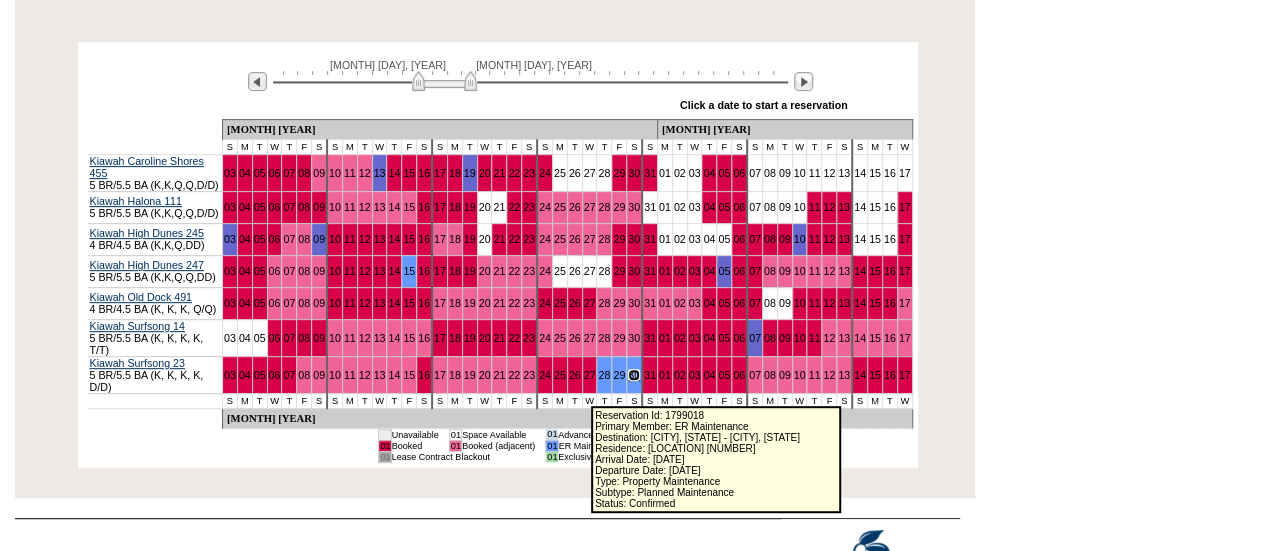 click on "30" at bounding box center [634, 375] 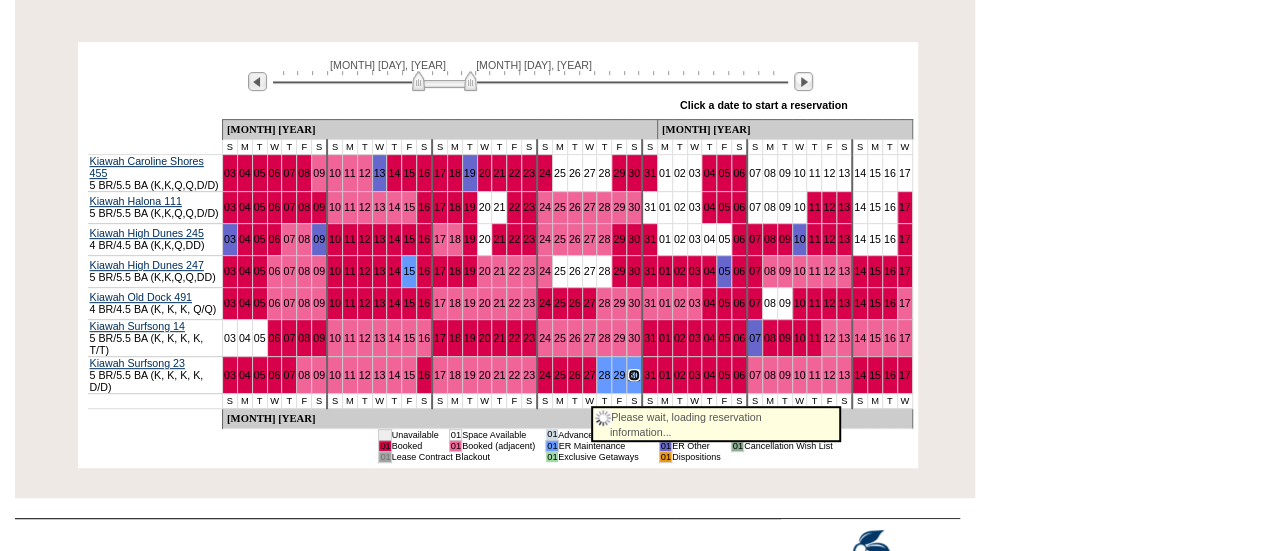 click on "30" at bounding box center [634, 375] 